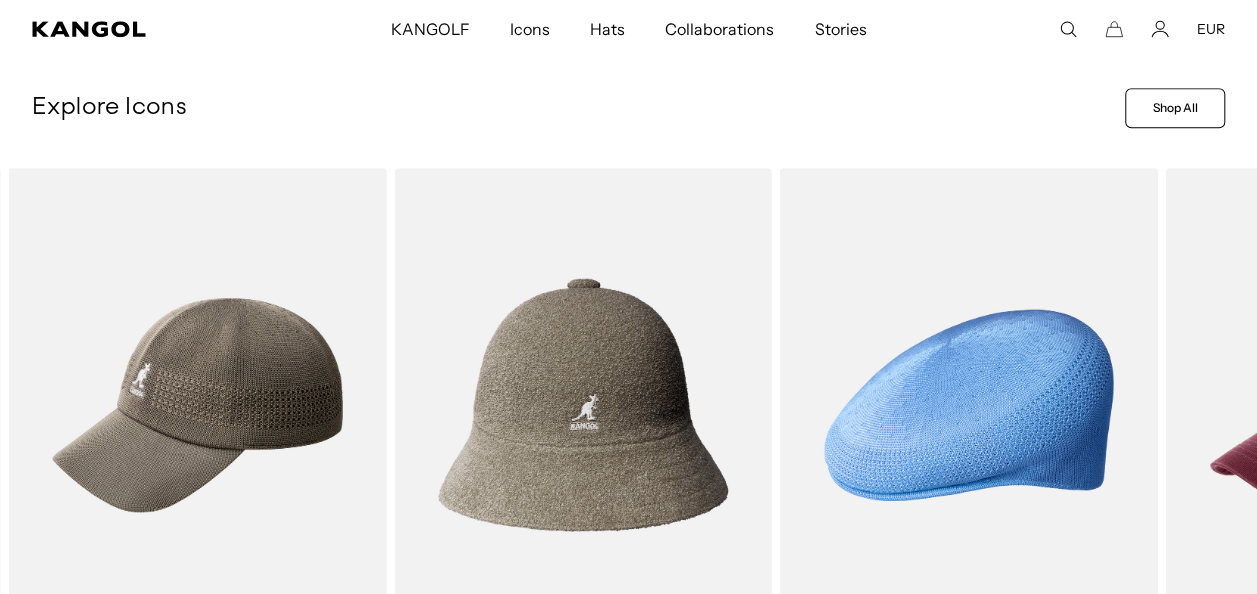 scroll, scrollTop: 796, scrollLeft: 0, axis: vertical 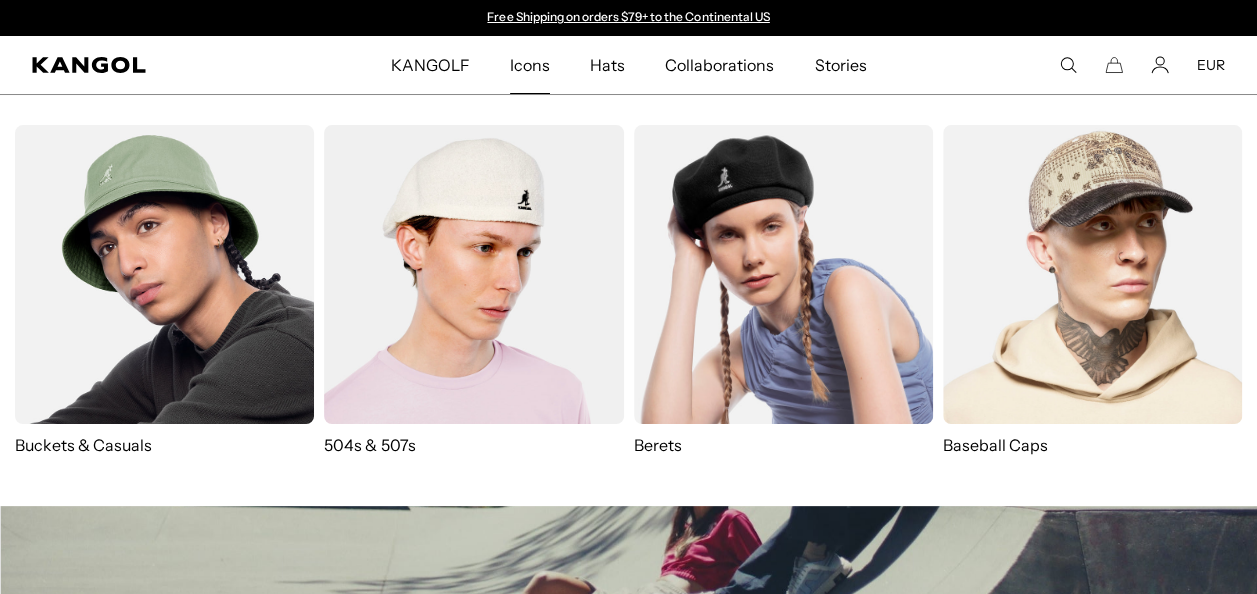 click at bounding box center [473, 274] 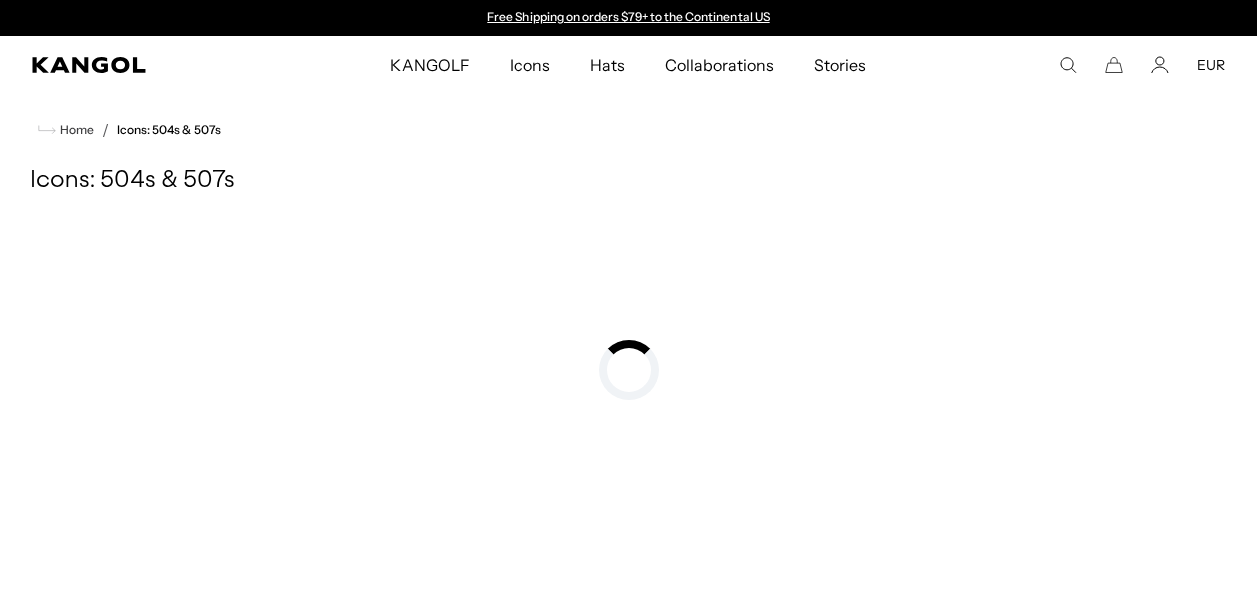 scroll, scrollTop: 0, scrollLeft: 0, axis: both 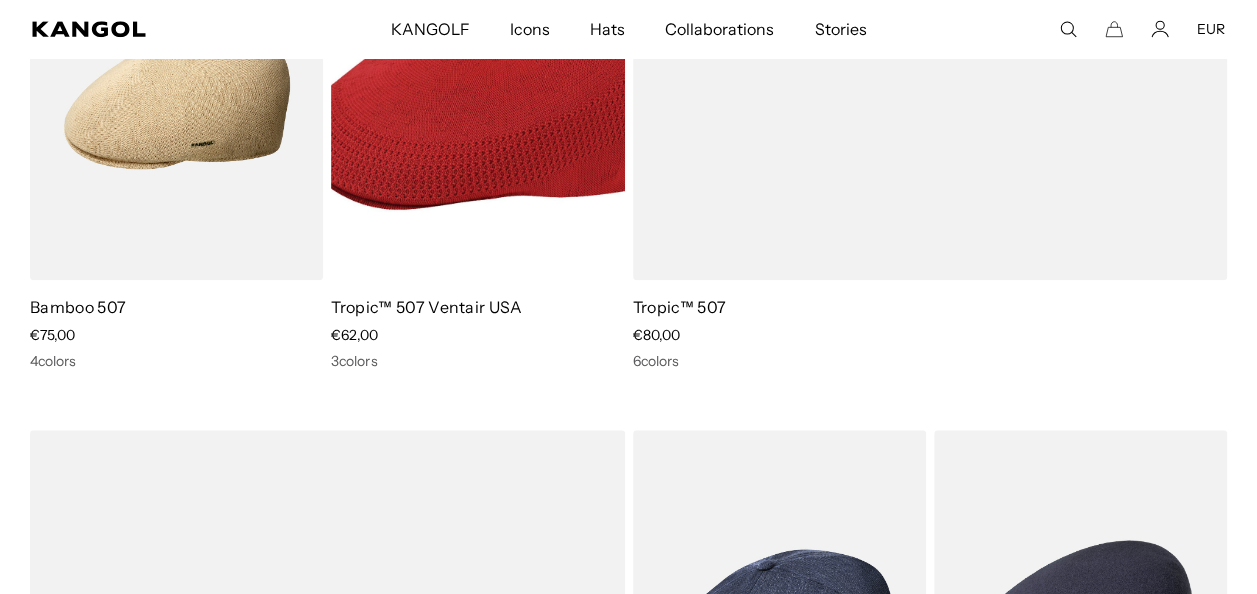 drag, startPoint x: 1271, startPoint y: 100, endPoint x: 1244, endPoint y: 111, distance: 29.15476 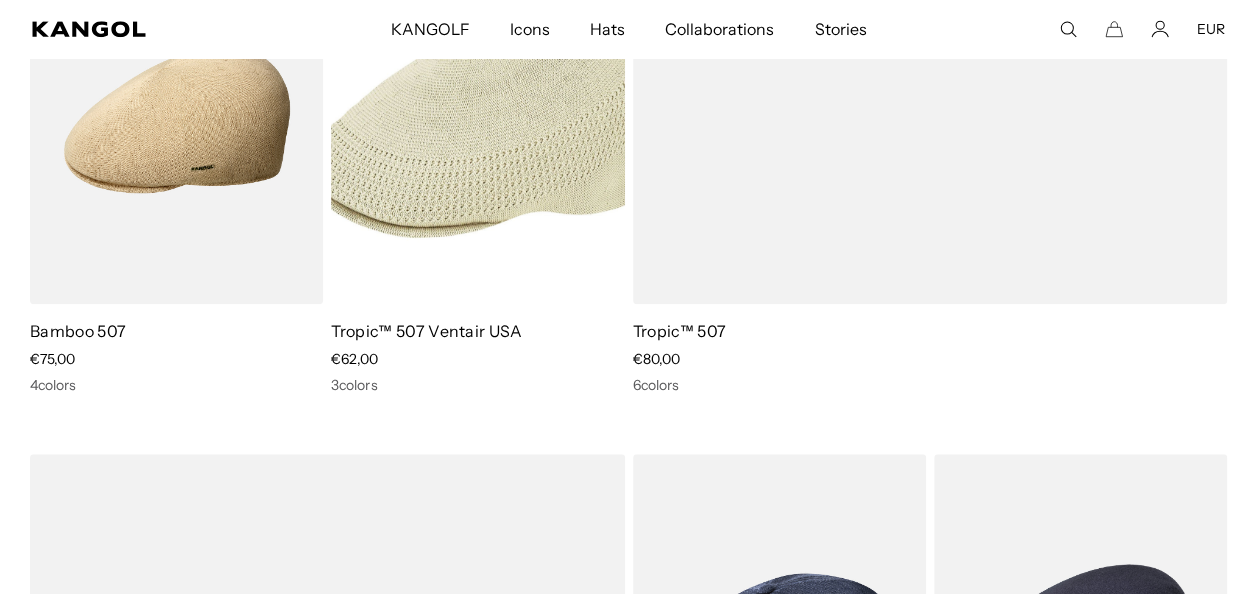 click at bounding box center [477, 120] 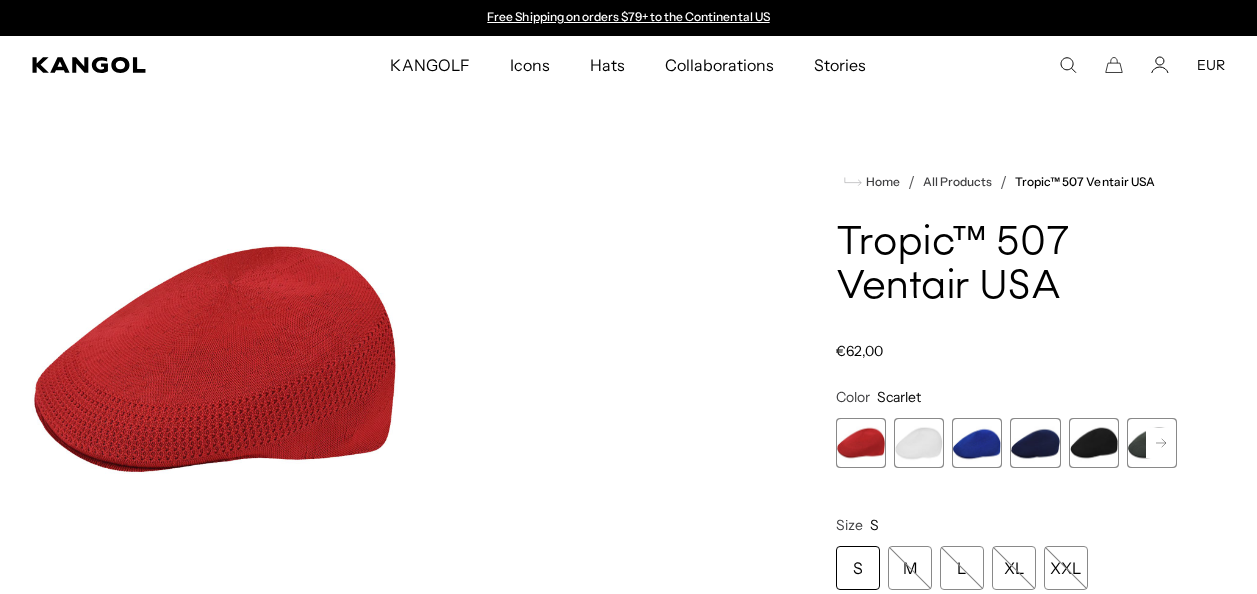 scroll, scrollTop: 0, scrollLeft: 0, axis: both 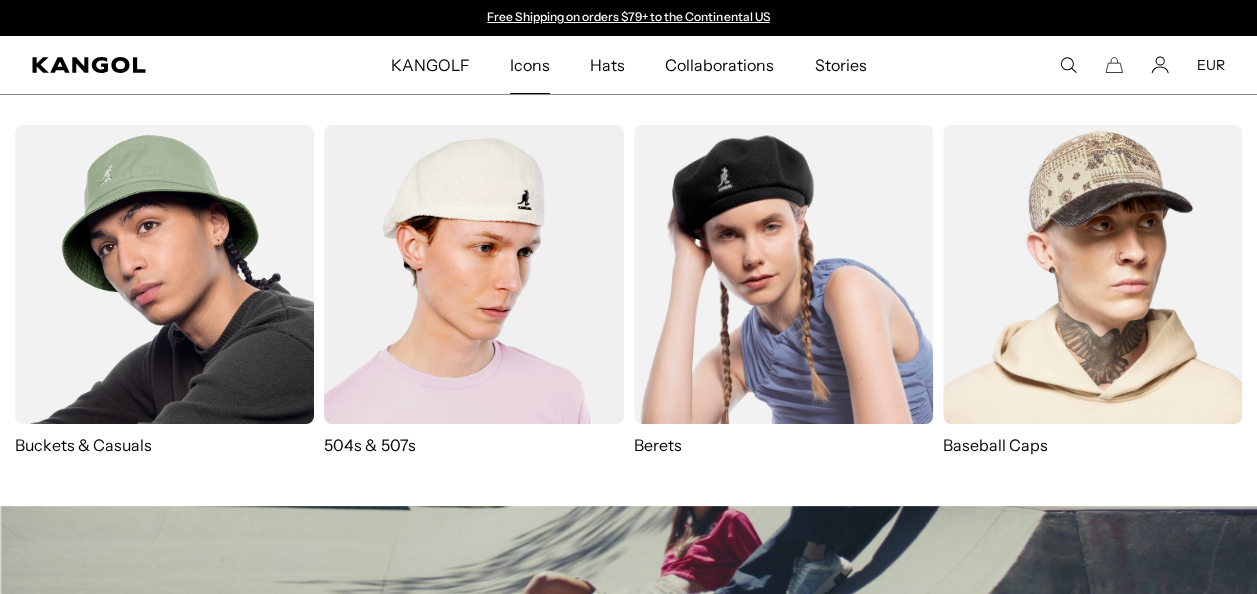 click at bounding box center [473, 274] 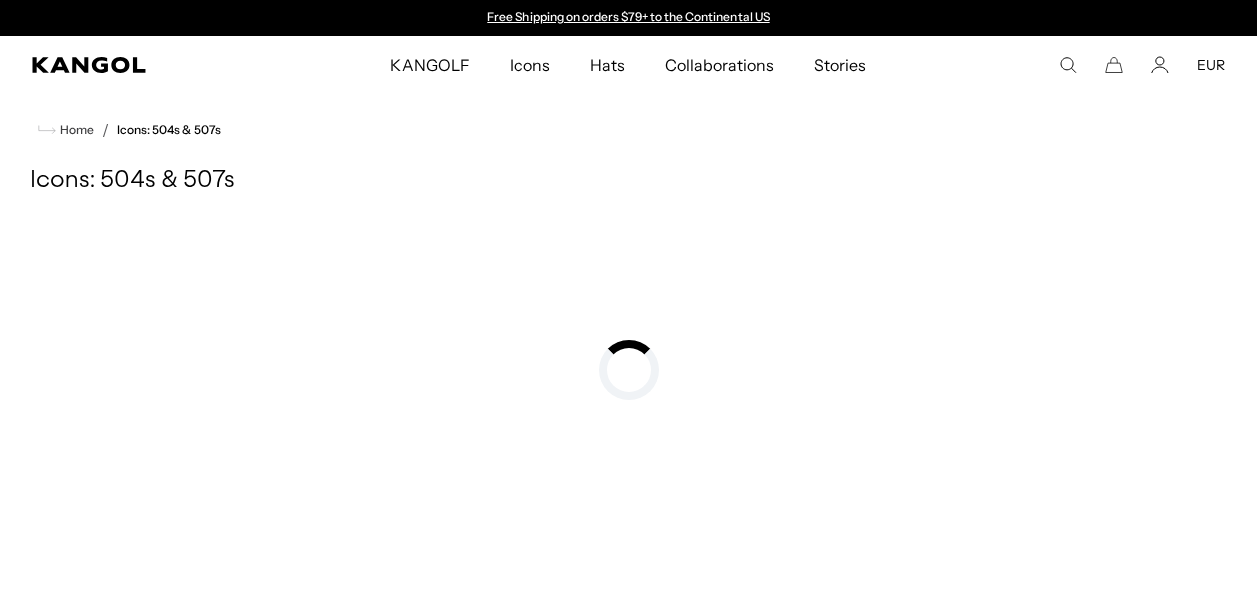 scroll, scrollTop: 0, scrollLeft: 0, axis: both 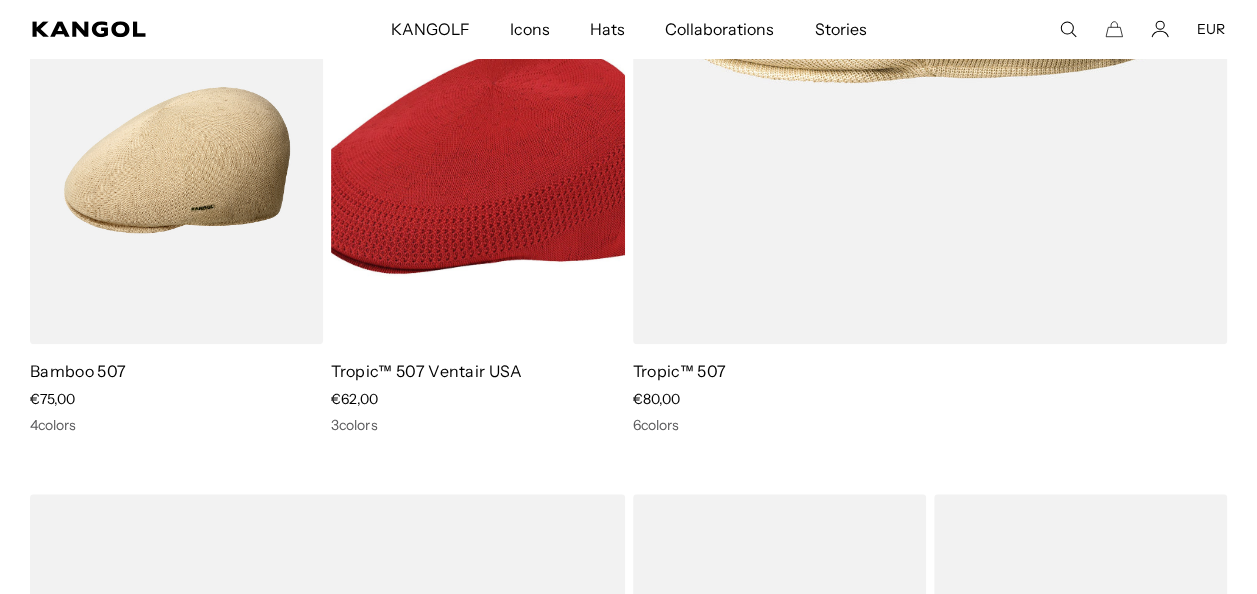 drag, startPoint x: 1271, startPoint y: 66, endPoint x: 1254, endPoint y: 128, distance: 64.288414 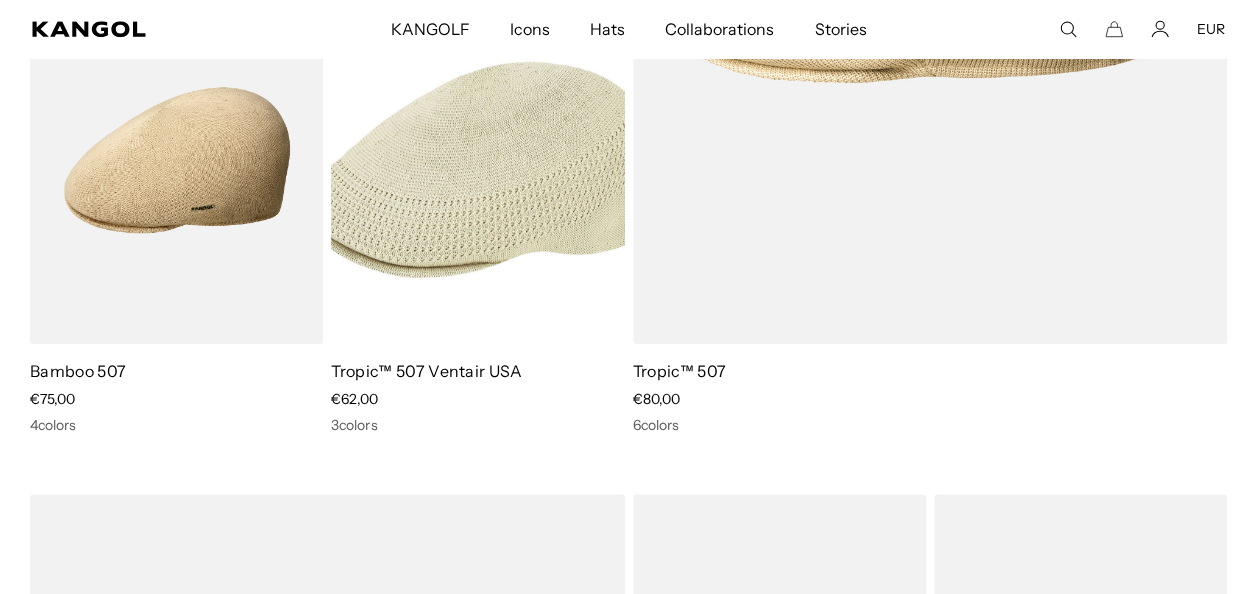 click at bounding box center [477, 160] 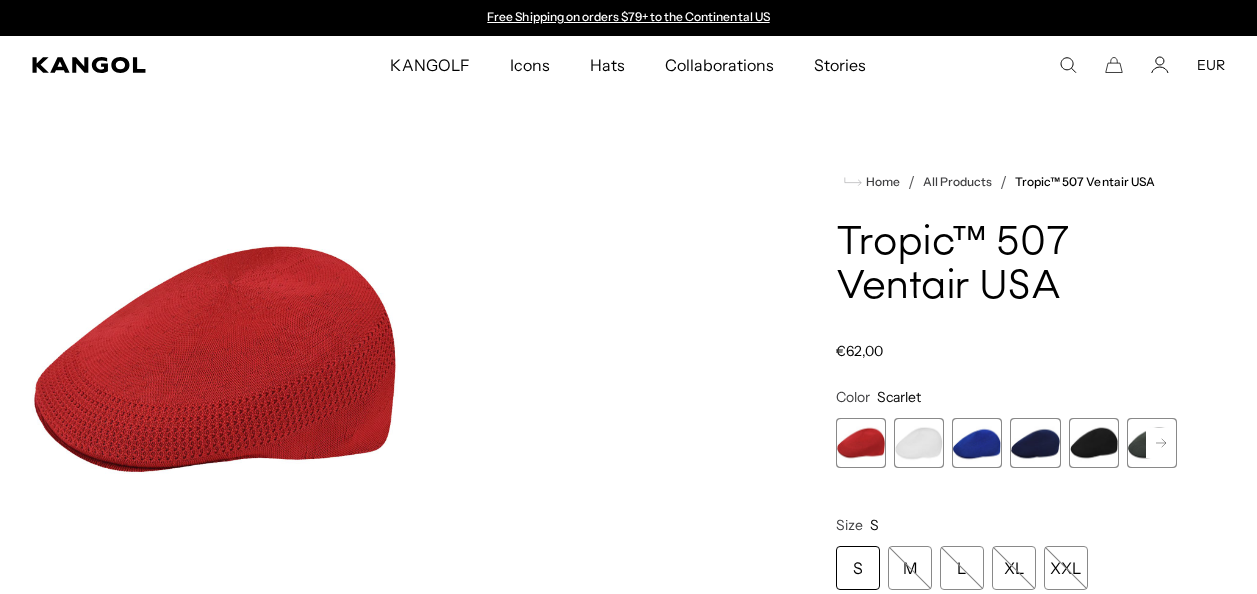 scroll, scrollTop: 0, scrollLeft: 0, axis: both 